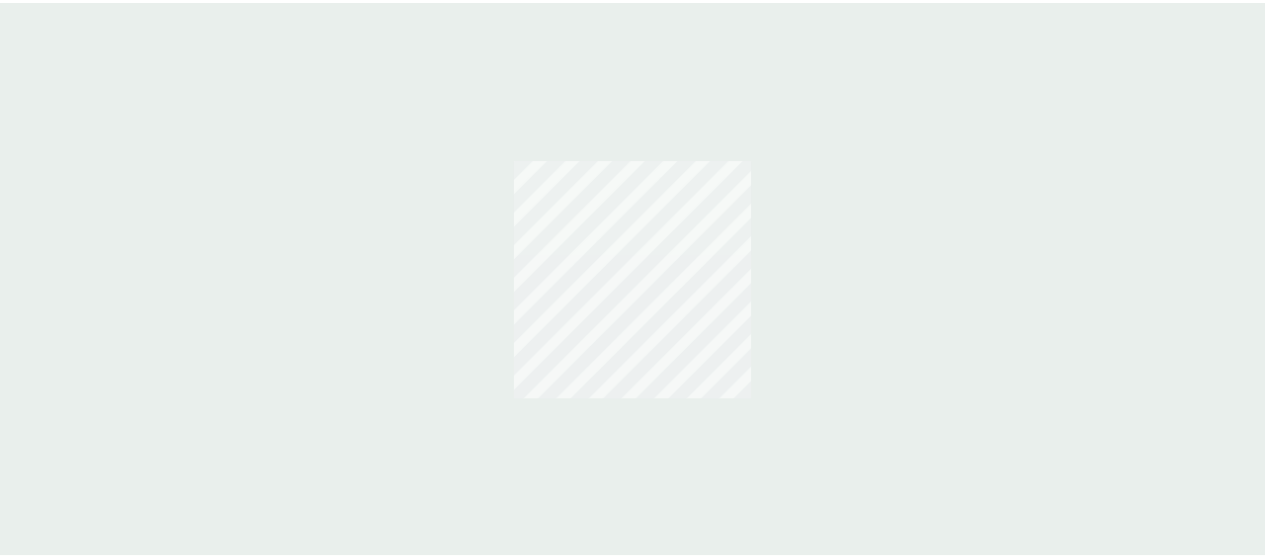 scroll, scrollTop: 0, scrollLeft: 0, axis: both 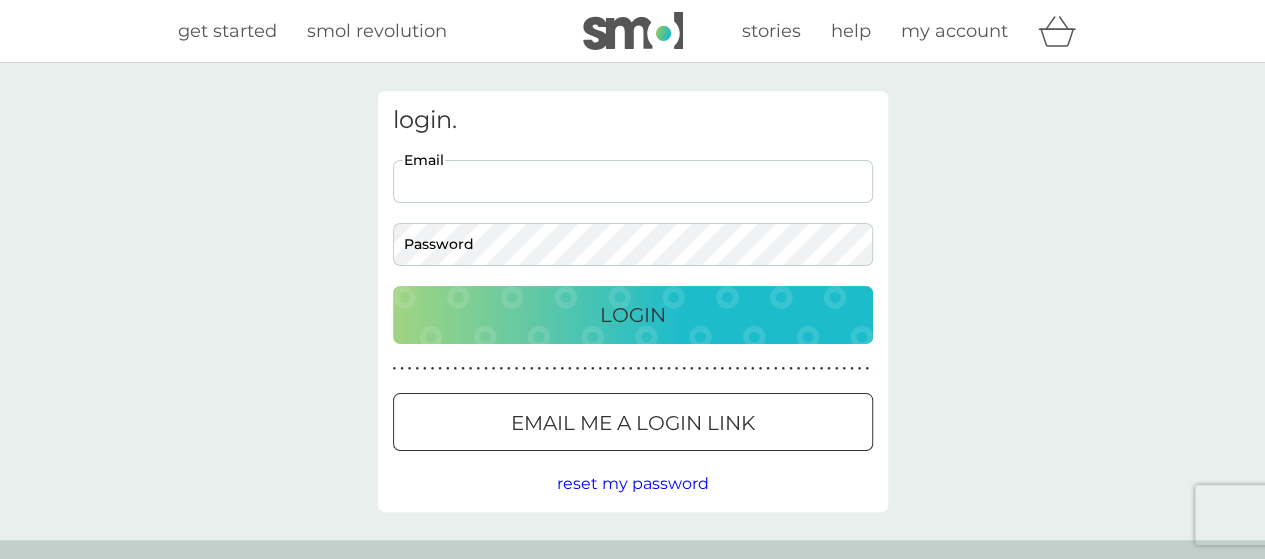 click on "Email" at bounding box center (633, 181) 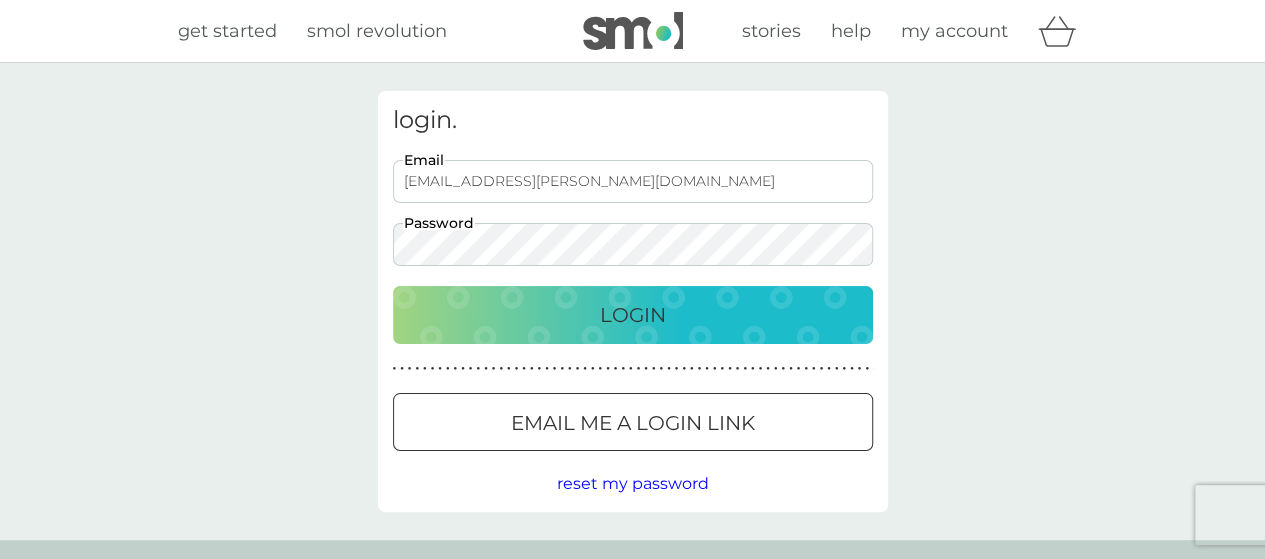 click on "Login" at bounding box center [633, 315] 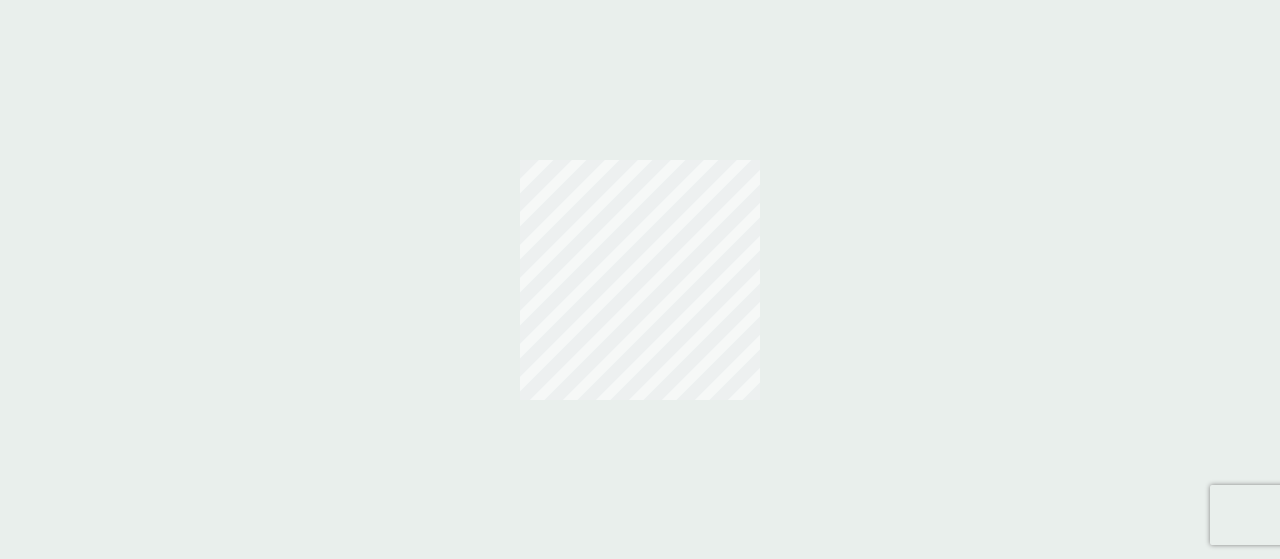 scroll, scrollTop: 0, scrollLeft: 0, axis: both 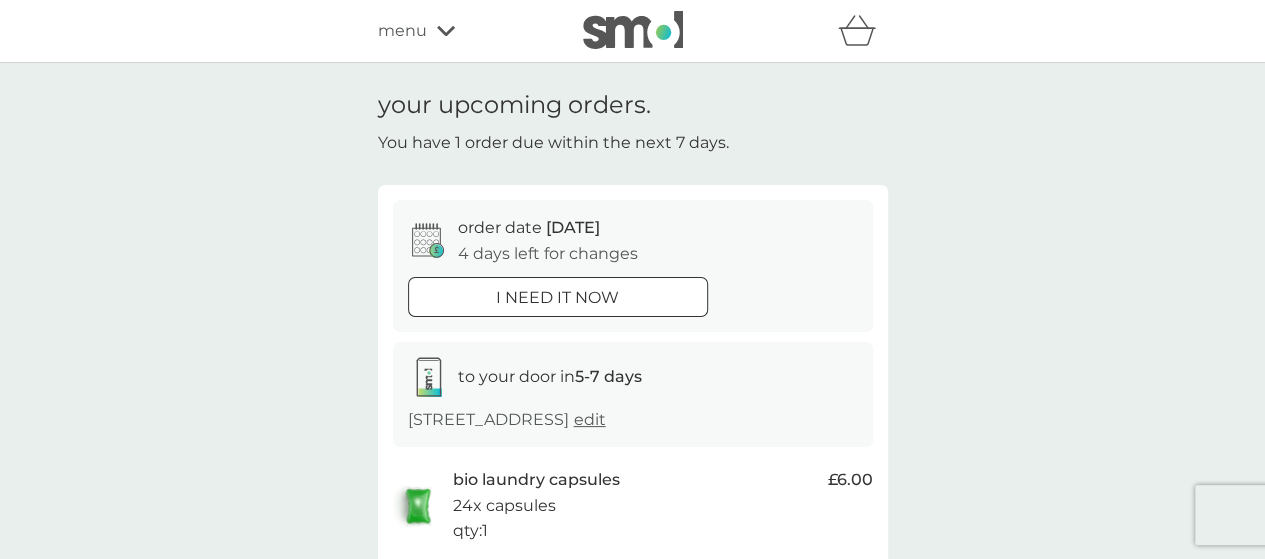 click 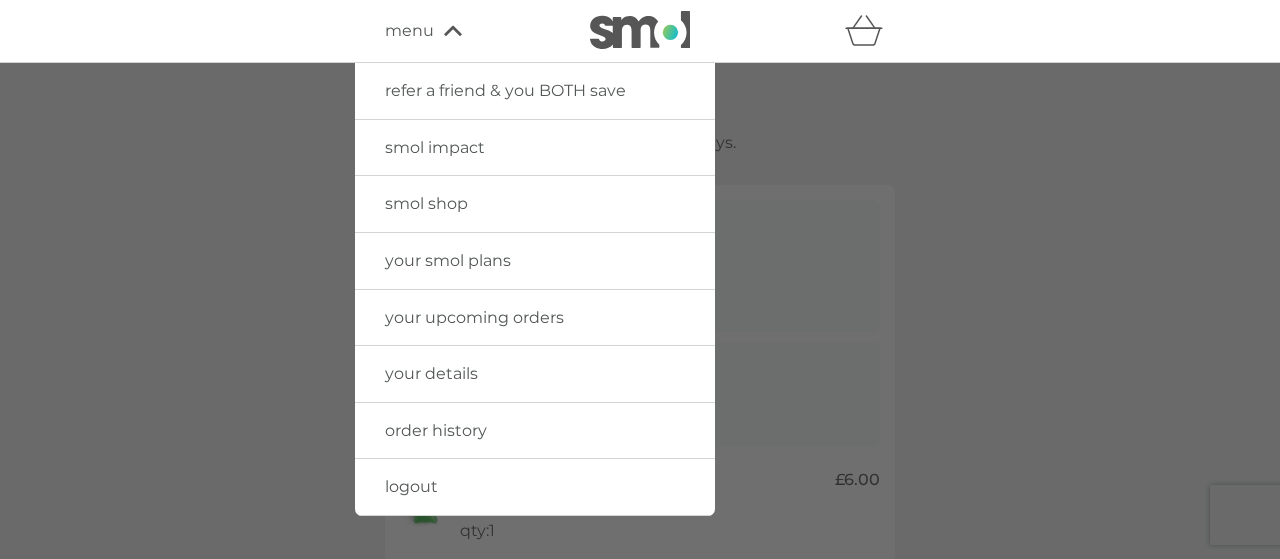 click on "your smol plans" at bounding box center [448, 260] 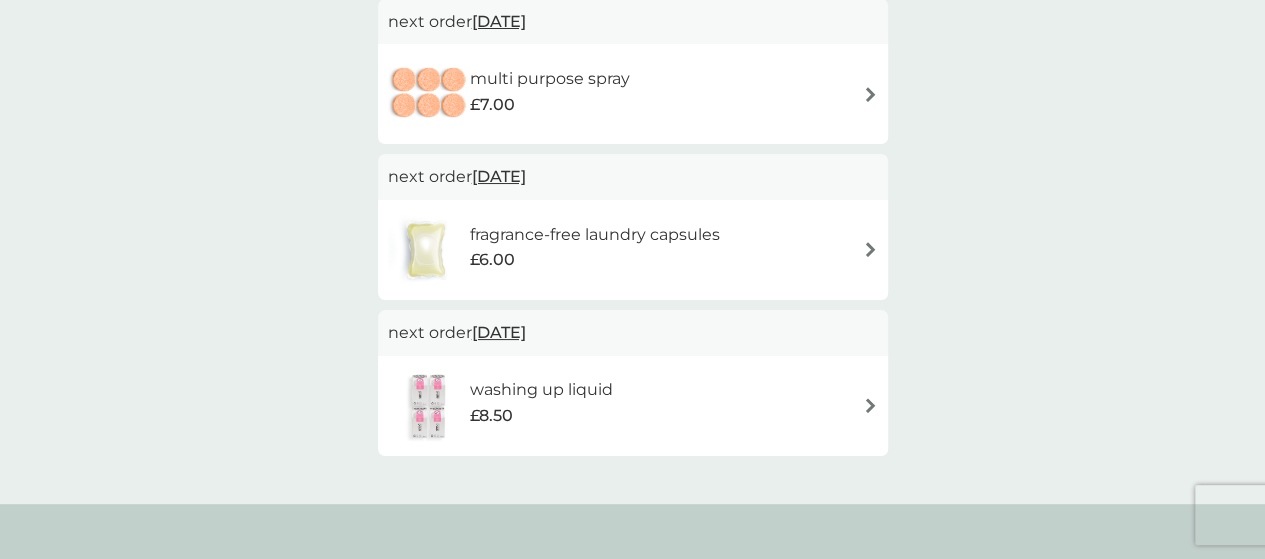 scroll, scrollTop: 504, scrollLeft: 0, axis: vertical 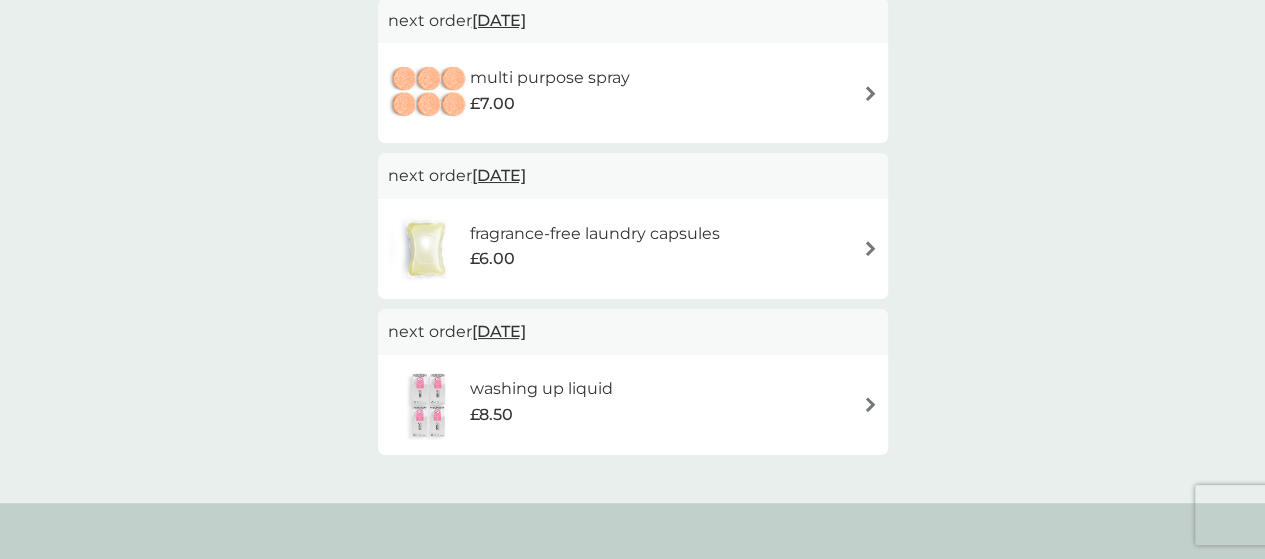 click on "fragrance-free laundry capsules £6.00" at bounding box center (633, 249) 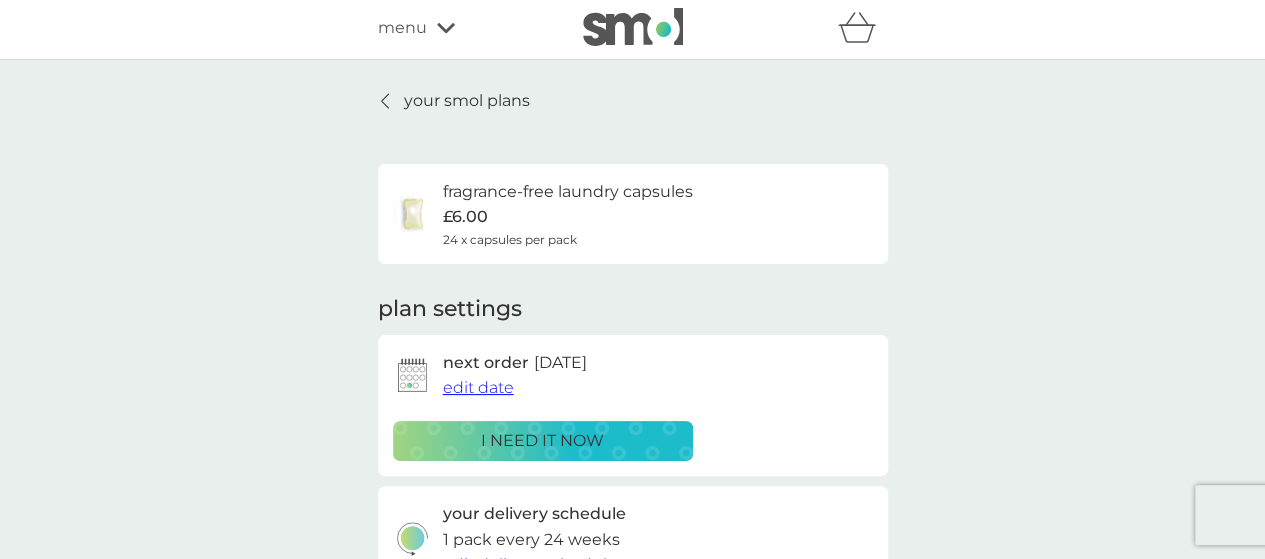 scroll, scrollTop: 4, scrollLeft: 0, axis: vertical 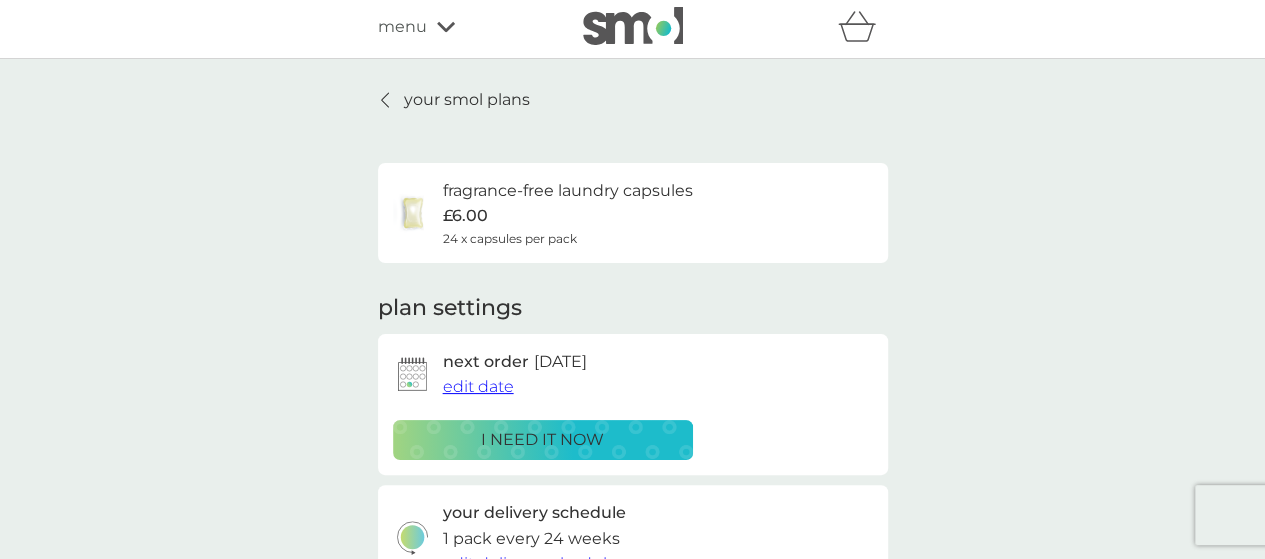 click on "fragrance-free laundry capsules" at bounding box center (568, 191) 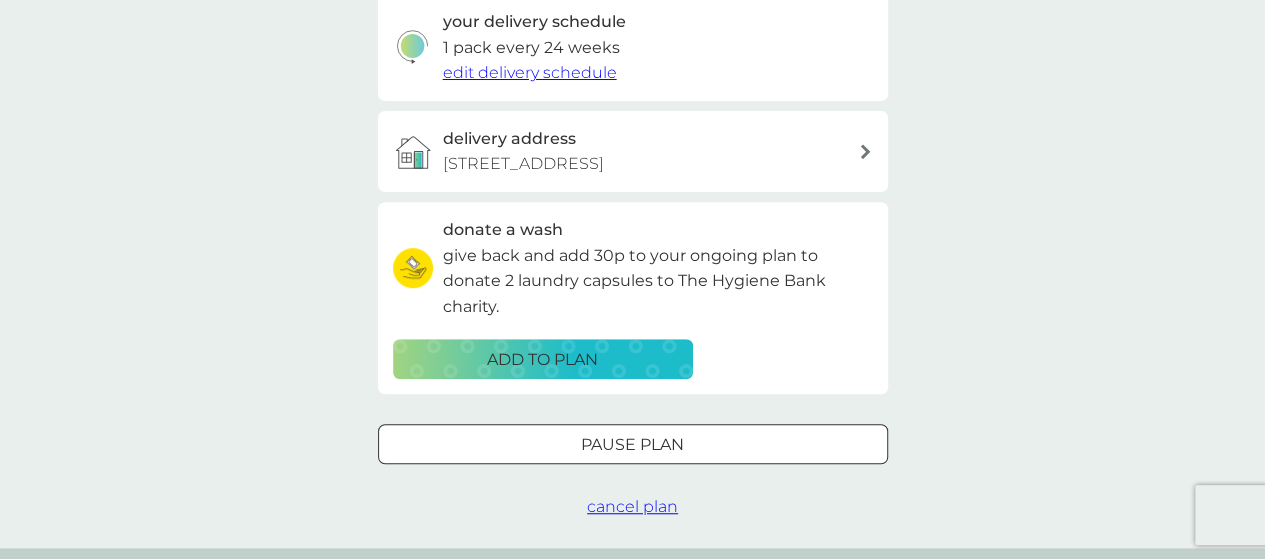 scroll, scrollTop: 0, scrollLeft: 0, axis: both 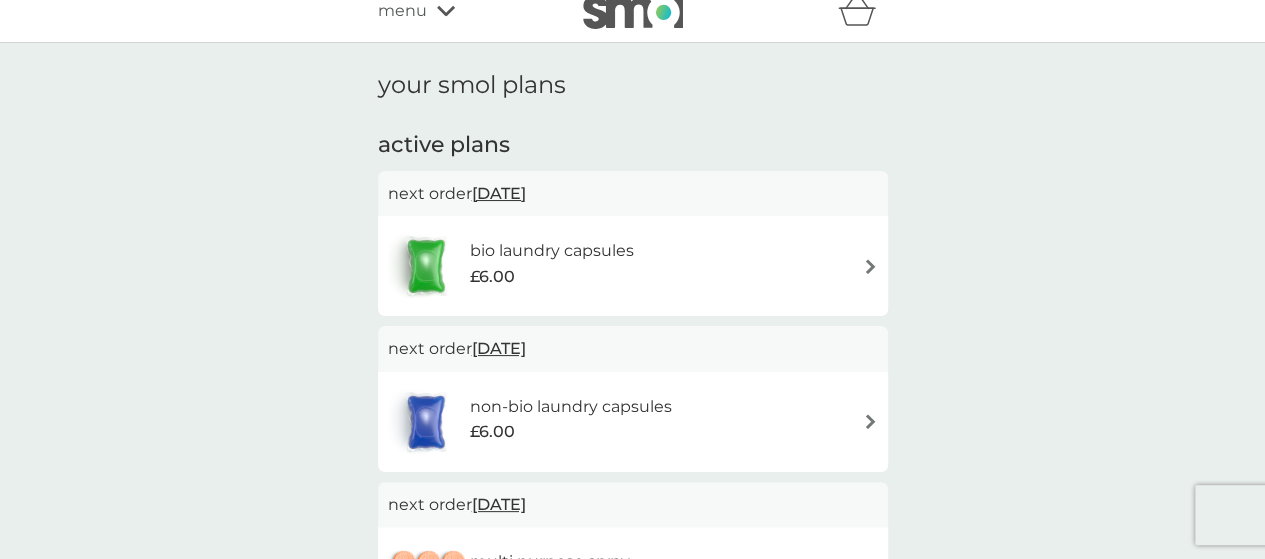 click at bounding box center [870, 421] 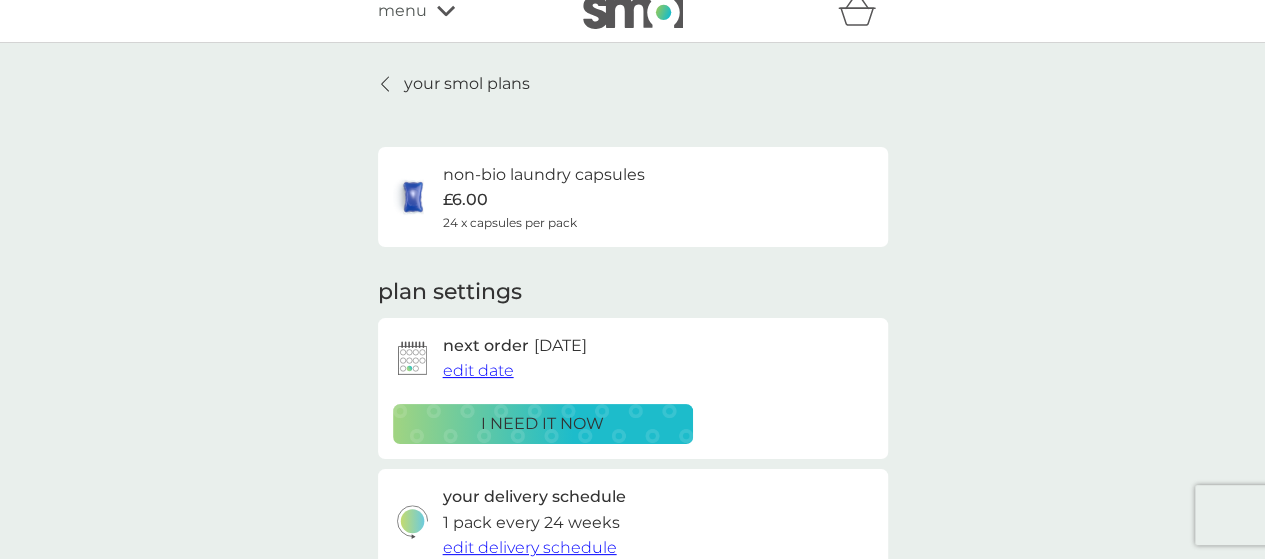 scroll, scrollTop: 0, scrollLeft: 0, axis: both 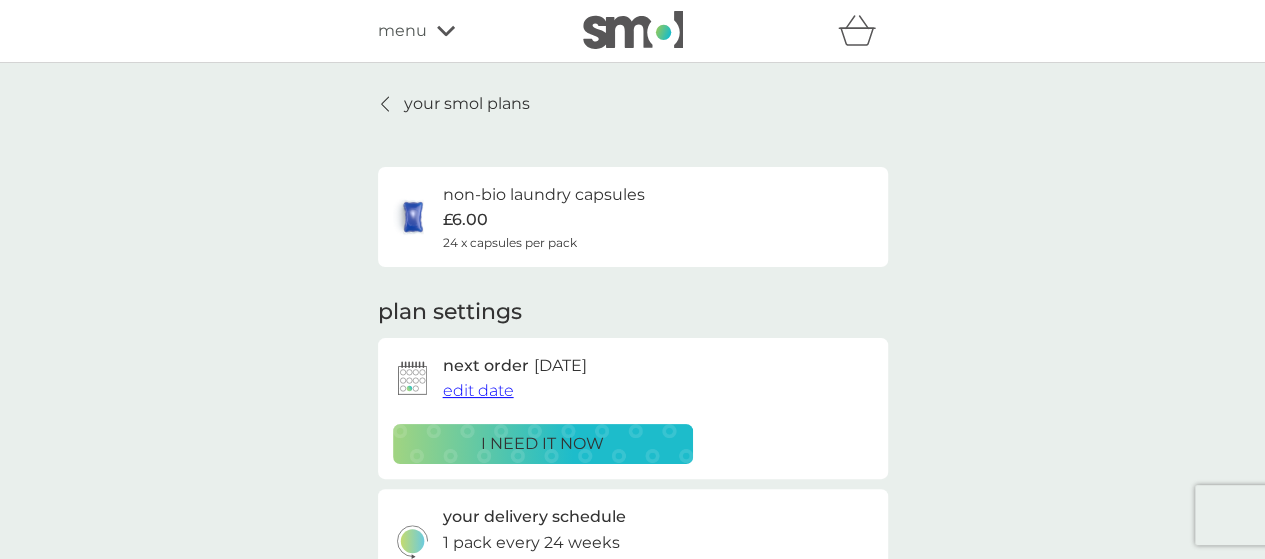 click on "edit date" at bounding box center (478, 390) 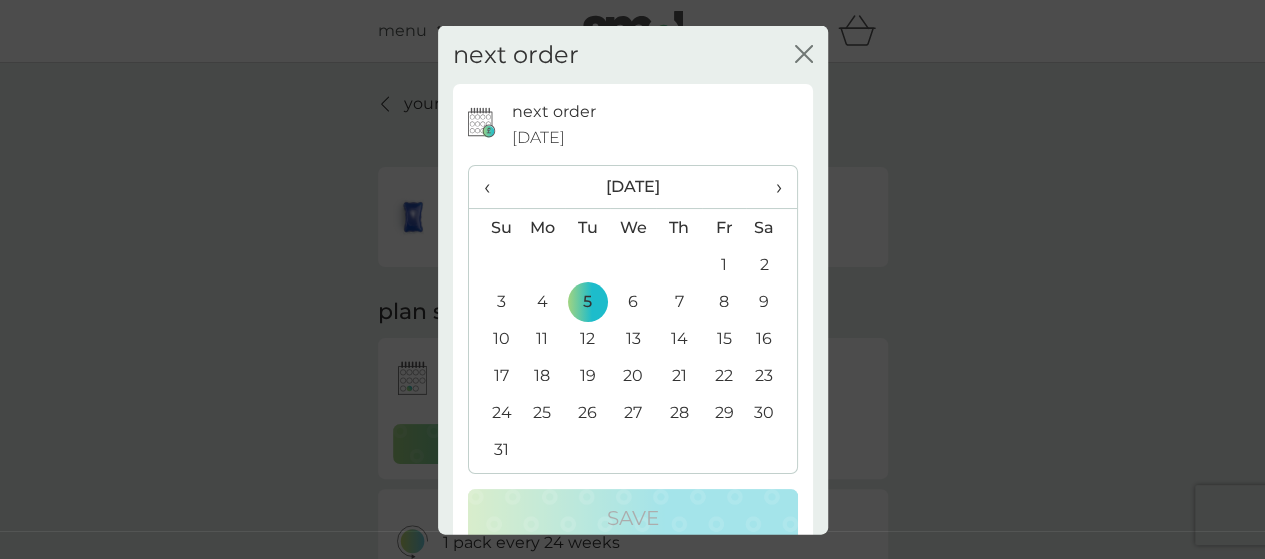 click on "›" at bounding box center (771, 187) 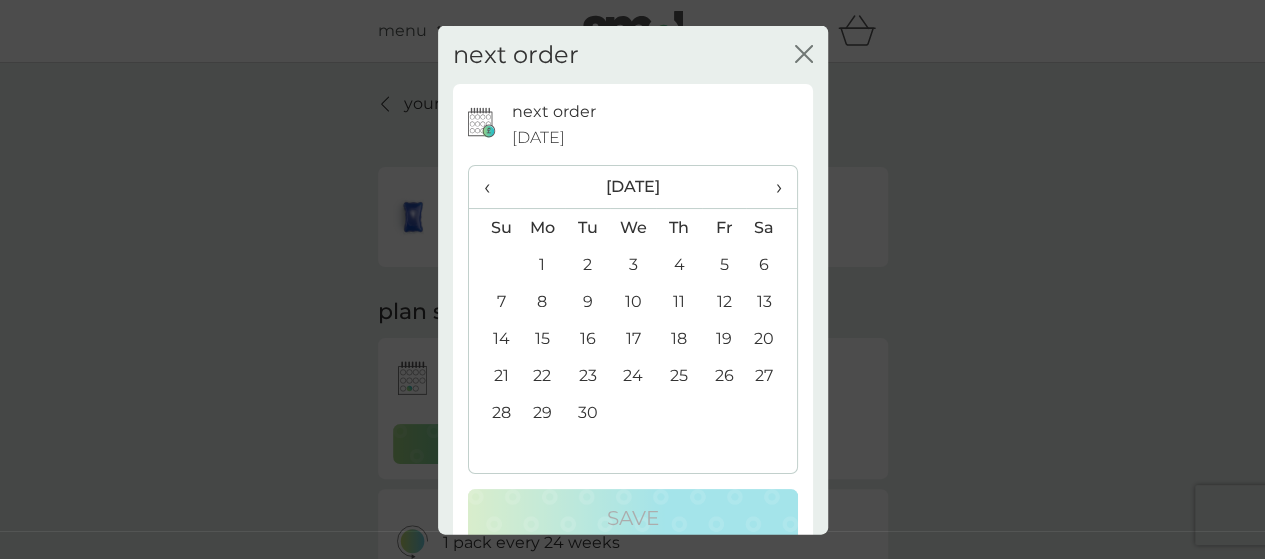 click on "›" at bounding box center [771, 187] 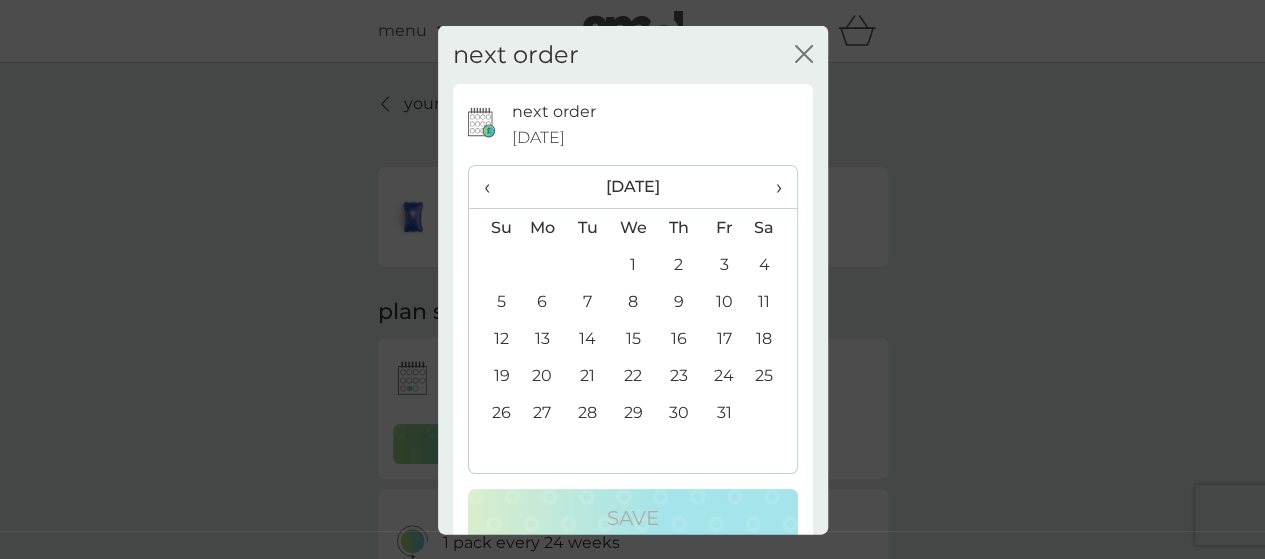 click on "12" at bounding box center [494, 338] 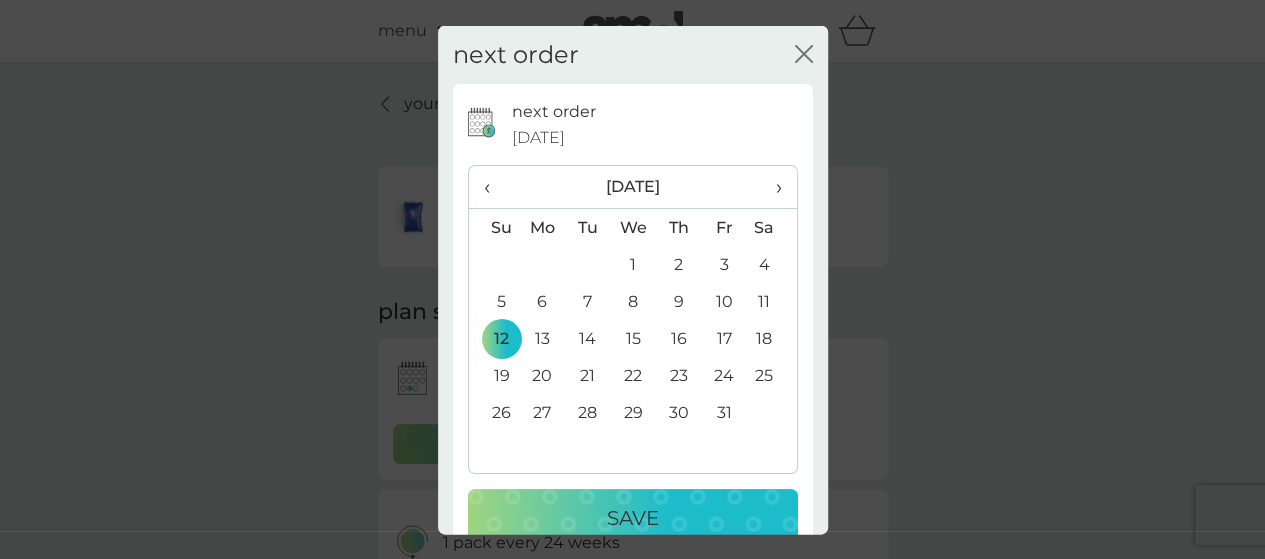 click on "Save" at bounding box center [633, 518] 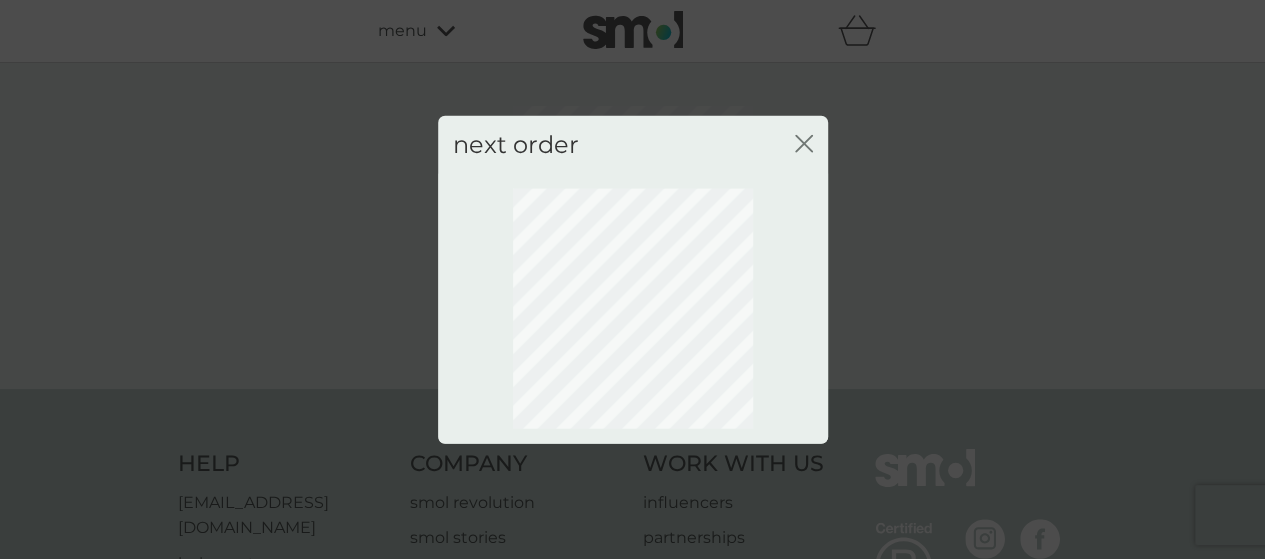 click 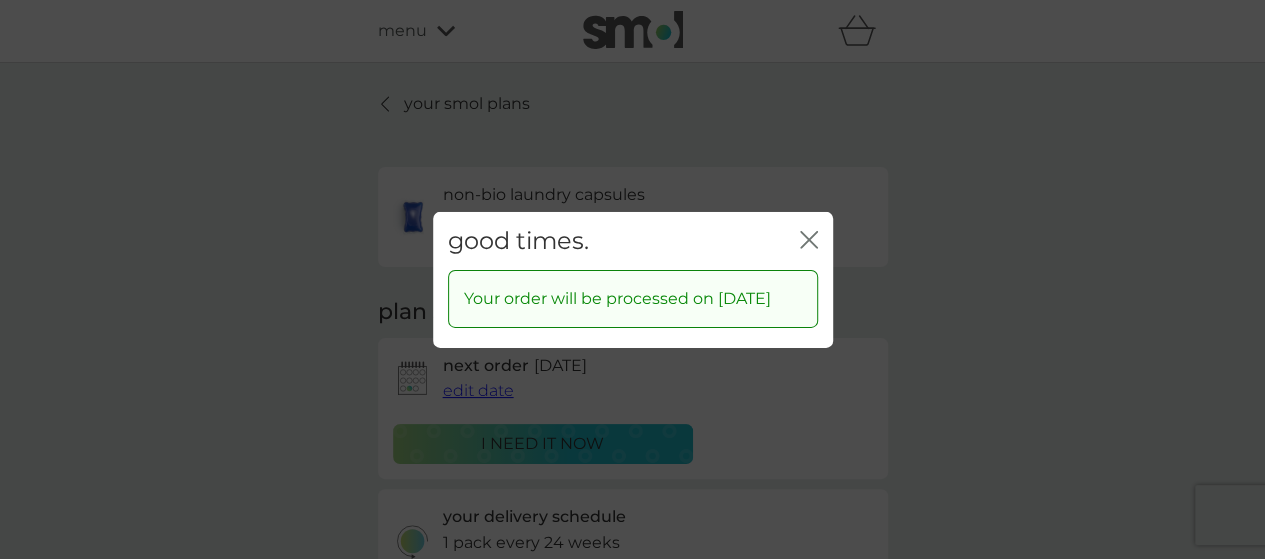 click 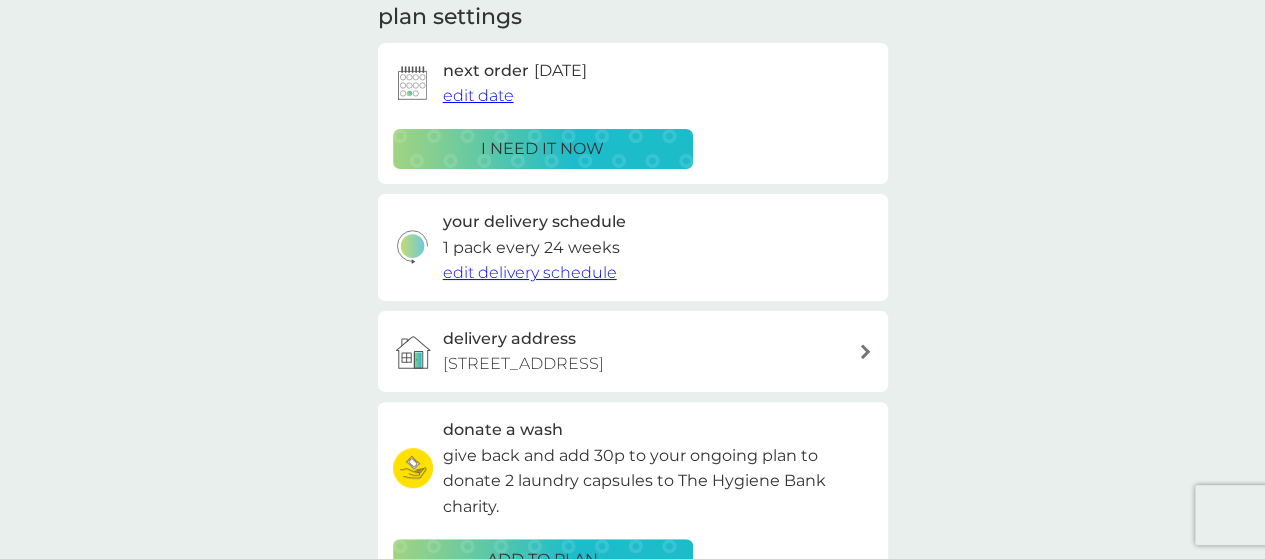scroll, scrollTop: 0, scrollLeft: 0, axis: both 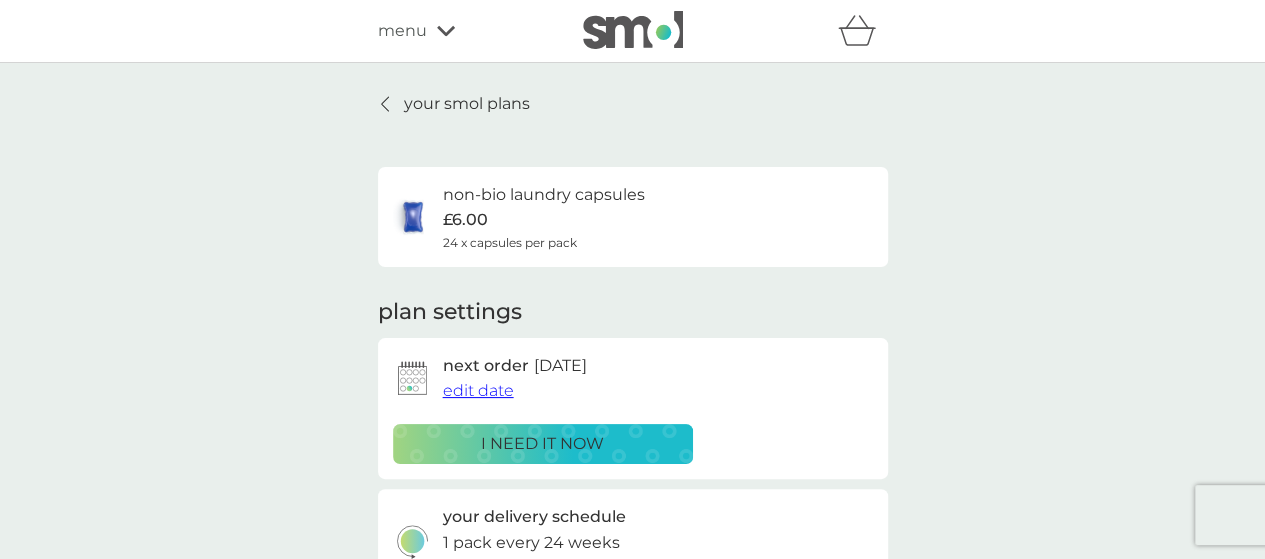 click 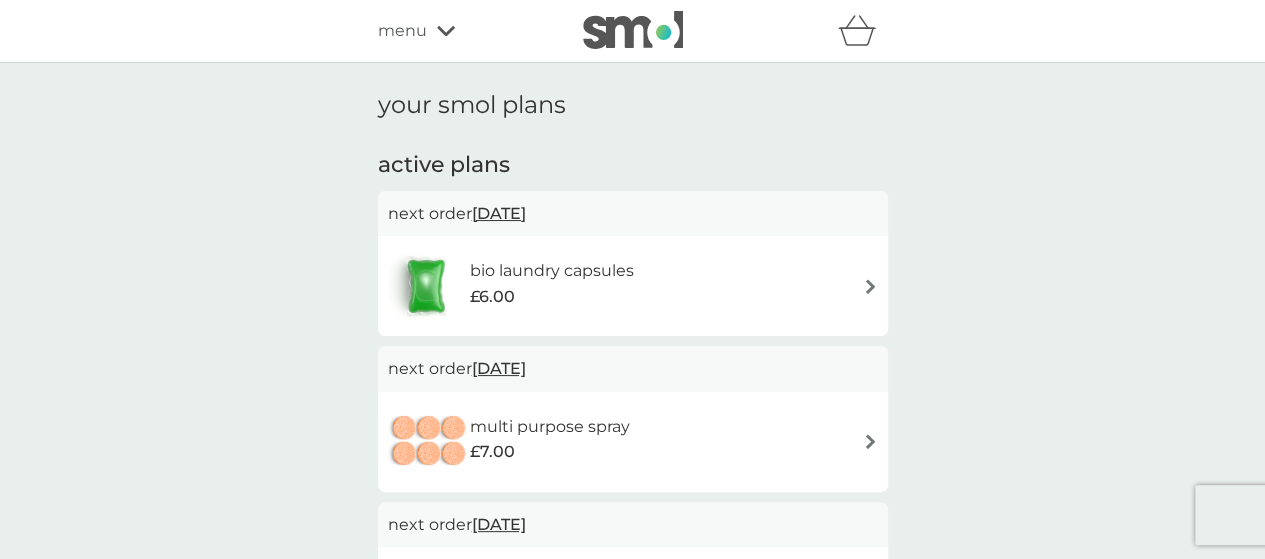 click on "bio laundry capsules" at bounding box center [551, 271] 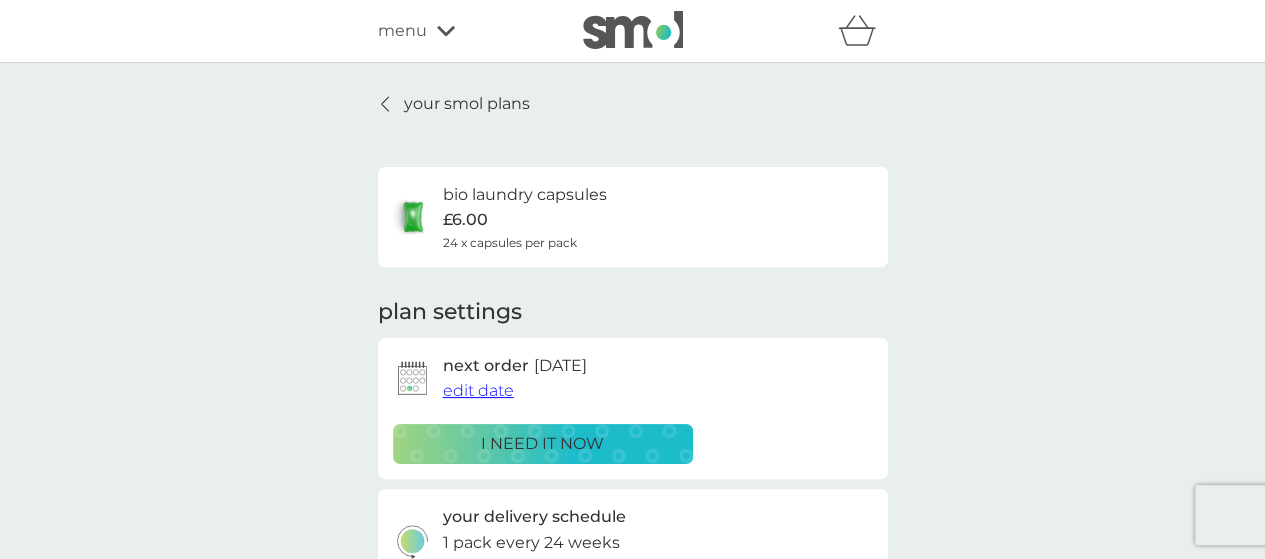click on "edit date" at bounding box center [478, 390] 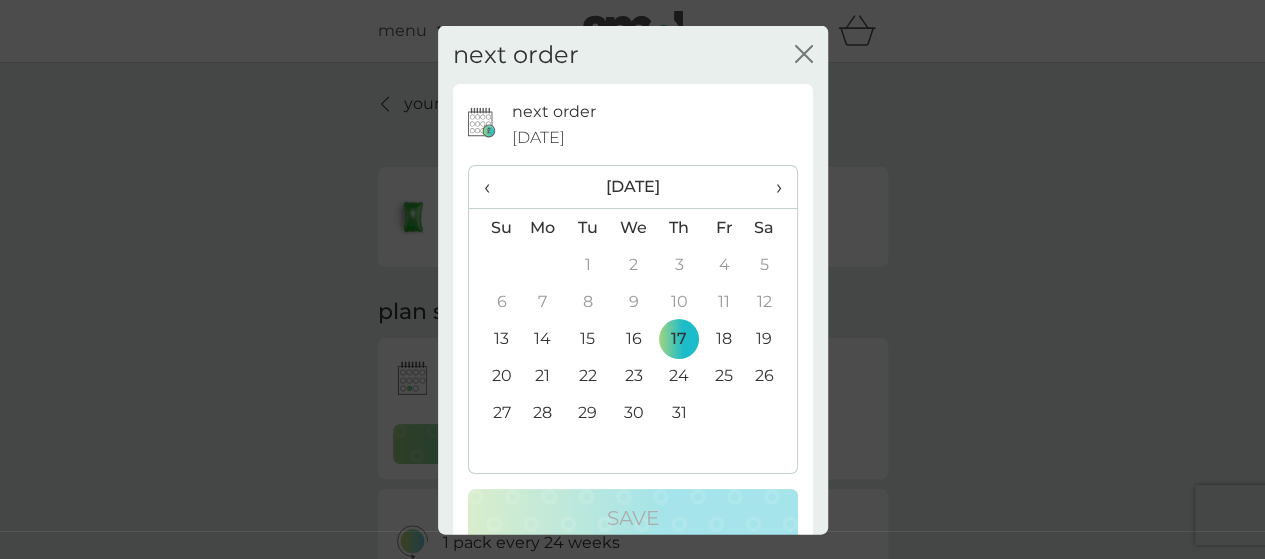 click on "›" at bounding box center (771, 187) 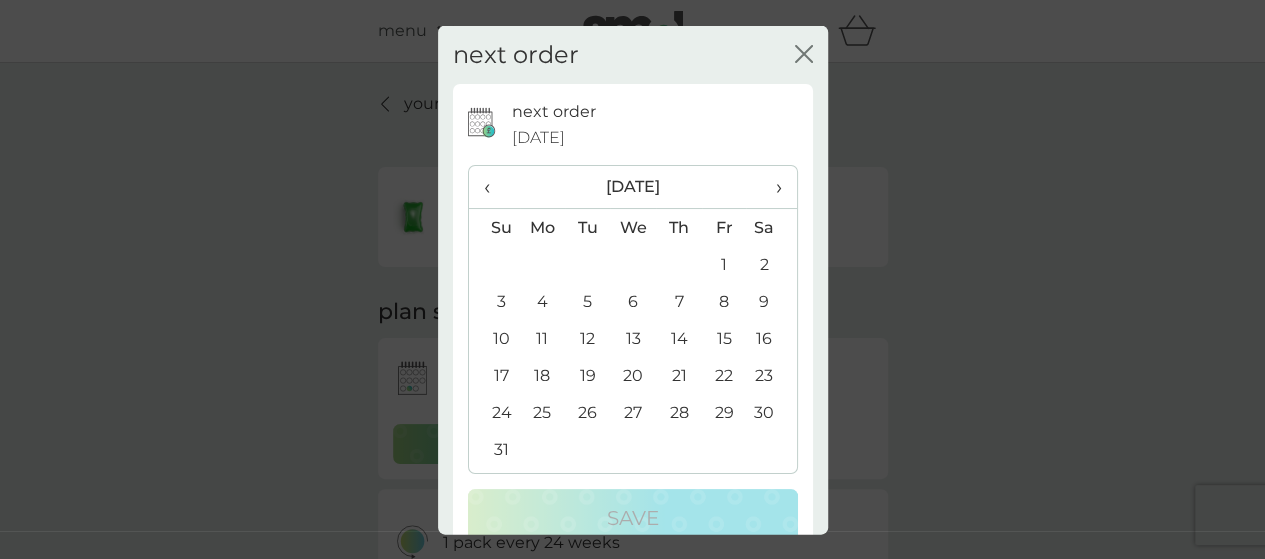 click on "›" at bounding box center [771, 187] 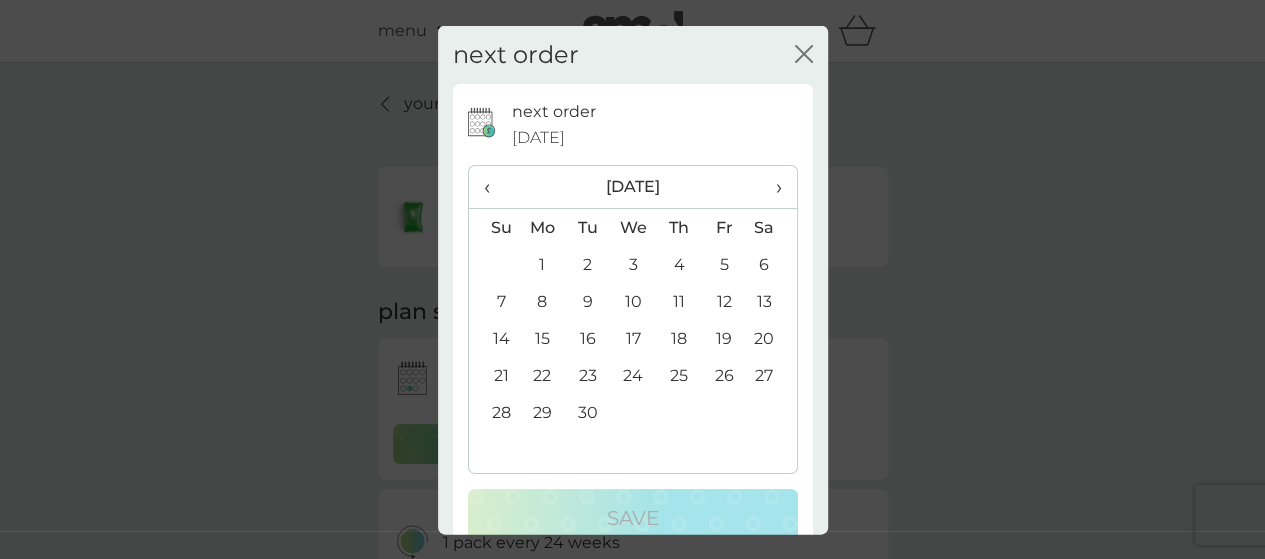 click on "‹" at bounding box center (494, 187) 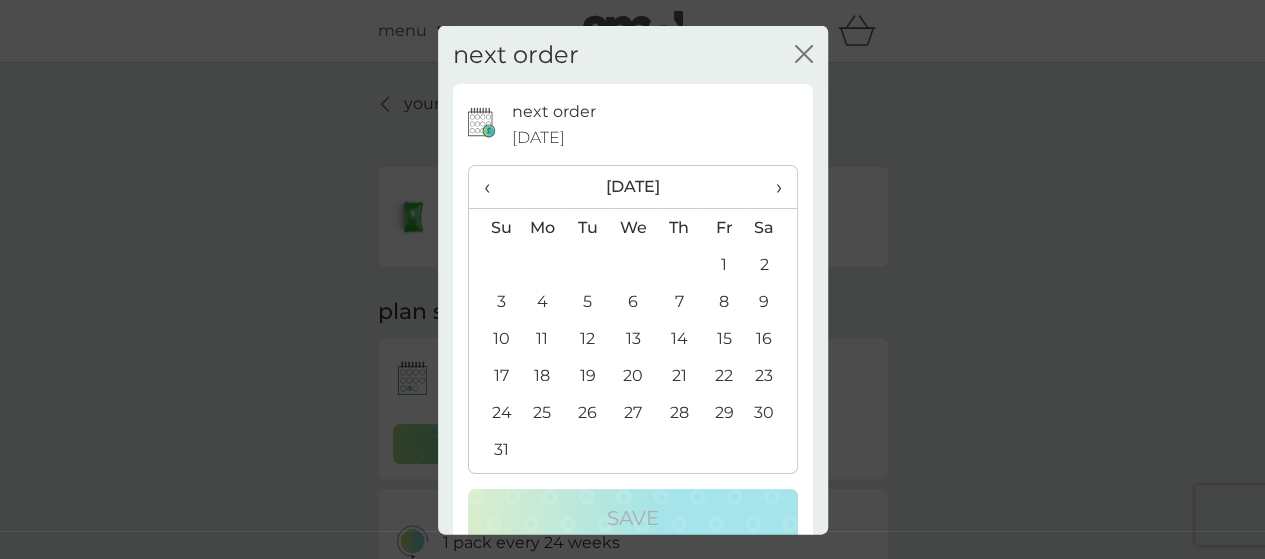 click on "7" at bounding box center [678, 301] 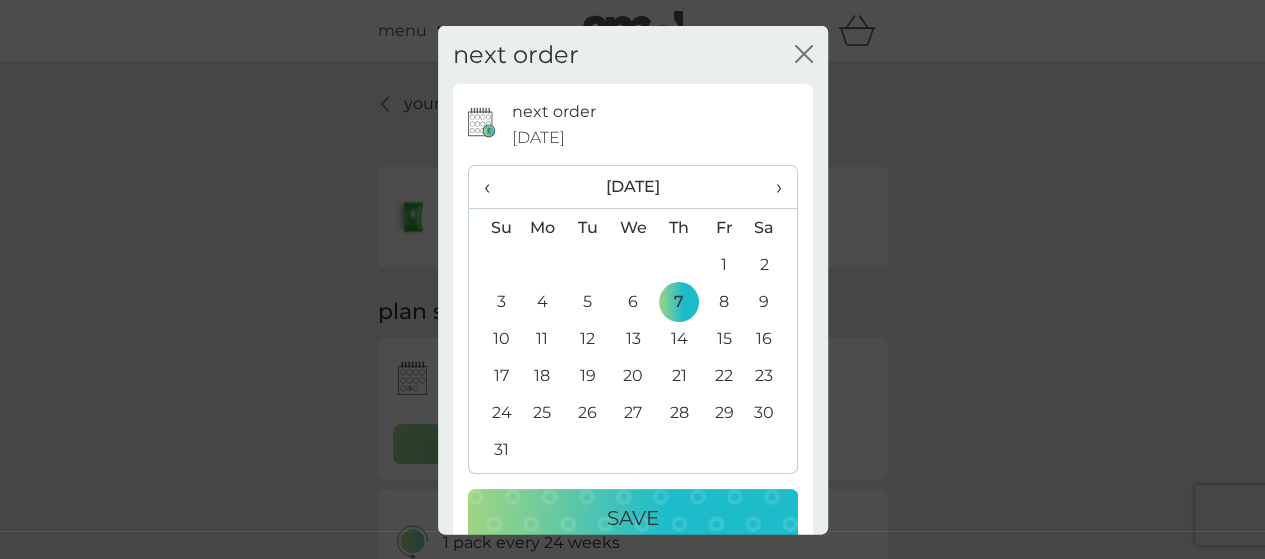 click on "Save" at bounding box center [633, 518] 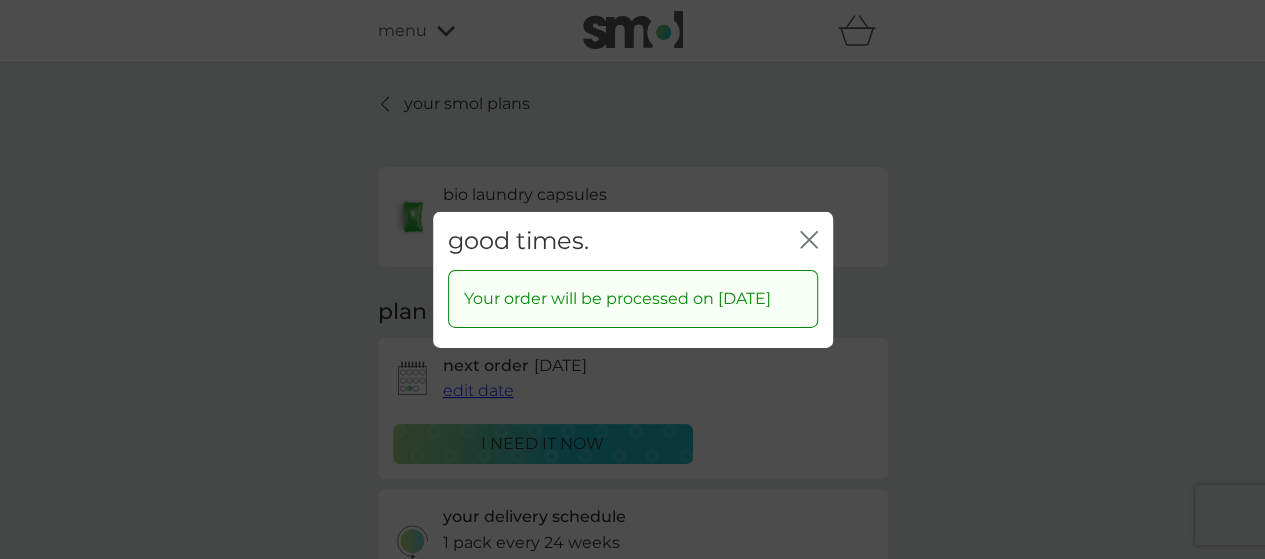 click 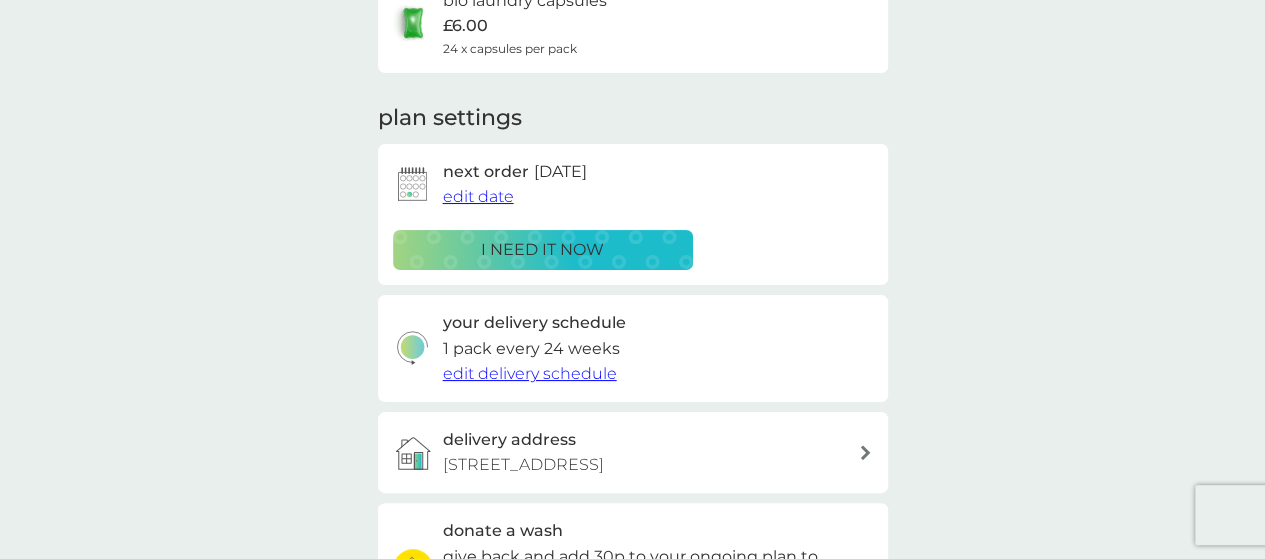 scroll, scrollTop: 0, scrollLeft: 0, axis: both 